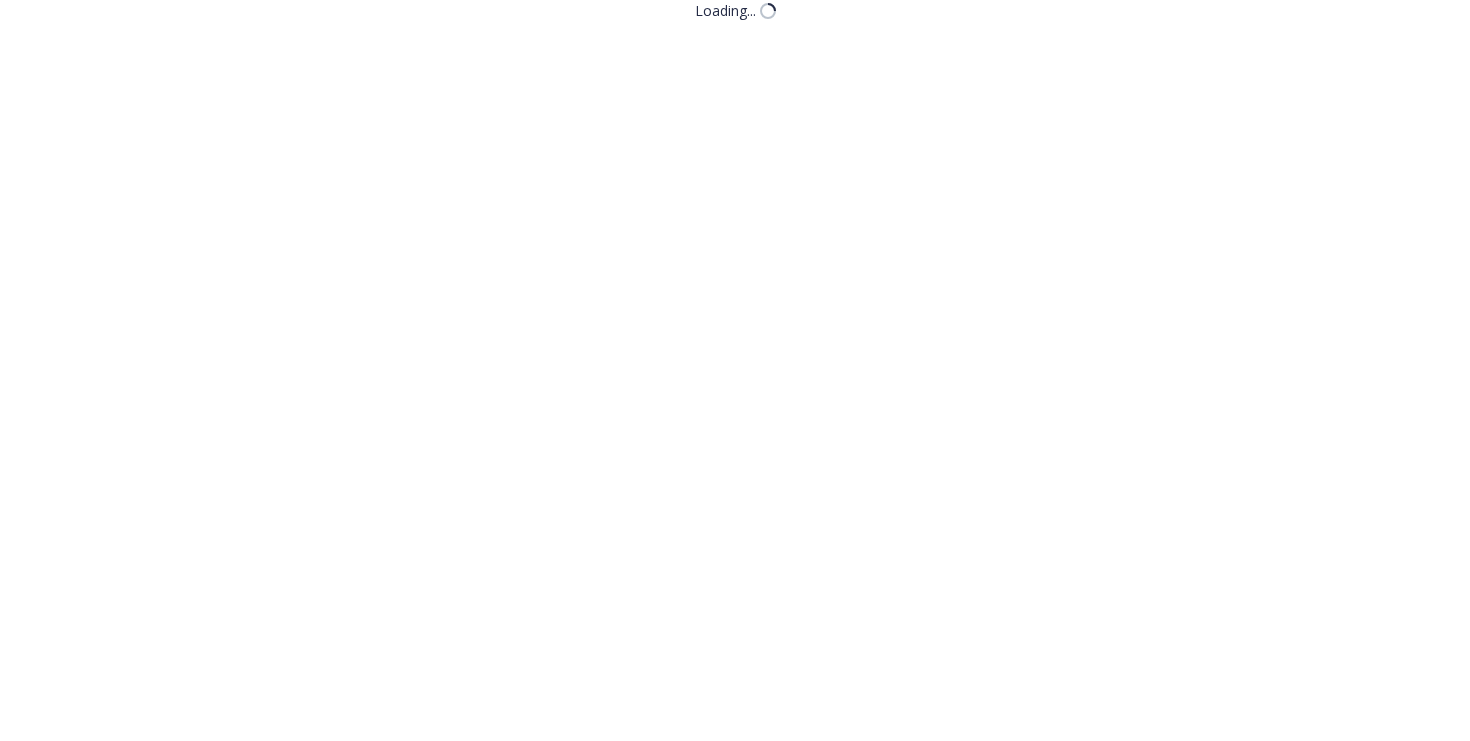 scroll, scrollTop: 0, scrollLeft: 0, axis: both 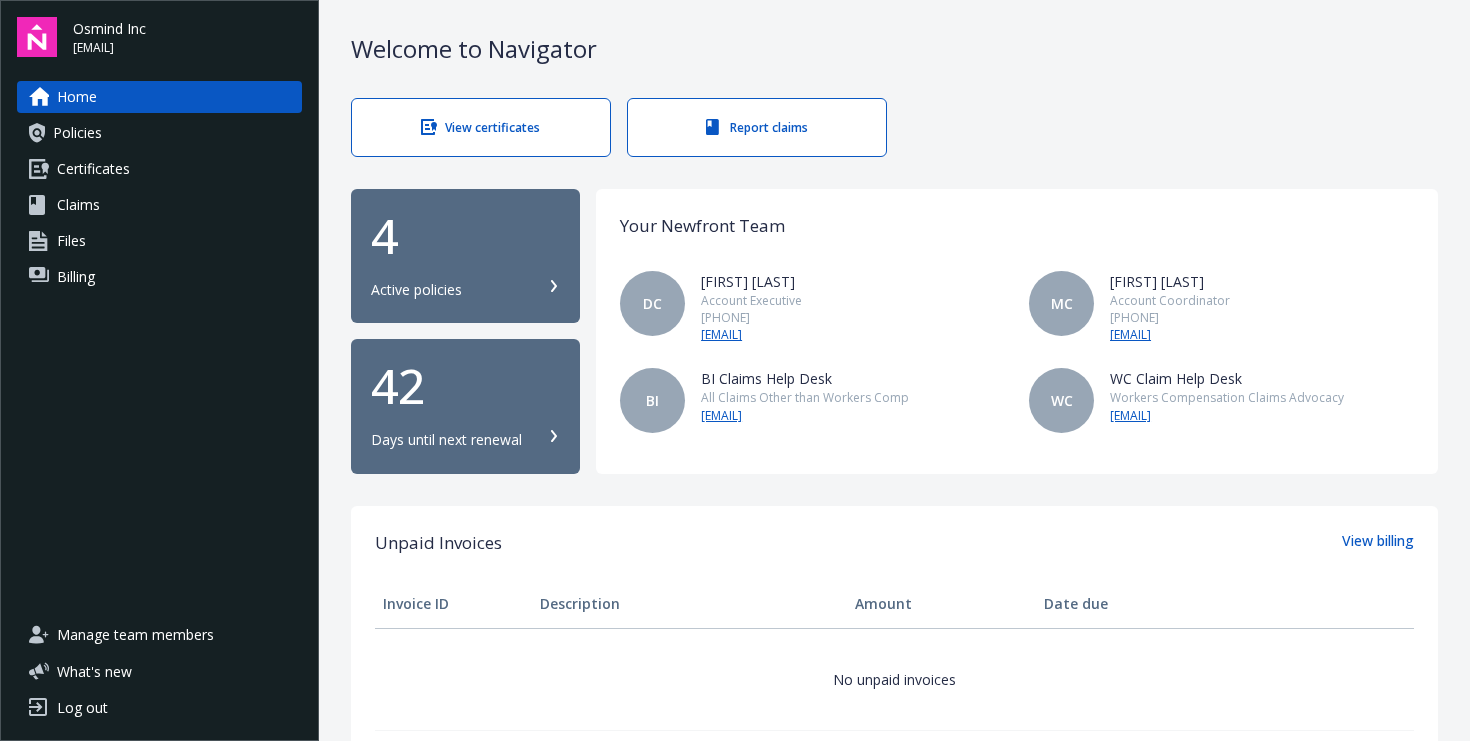 click on "View certificates Report claims" at bounding box center [894, 127] 